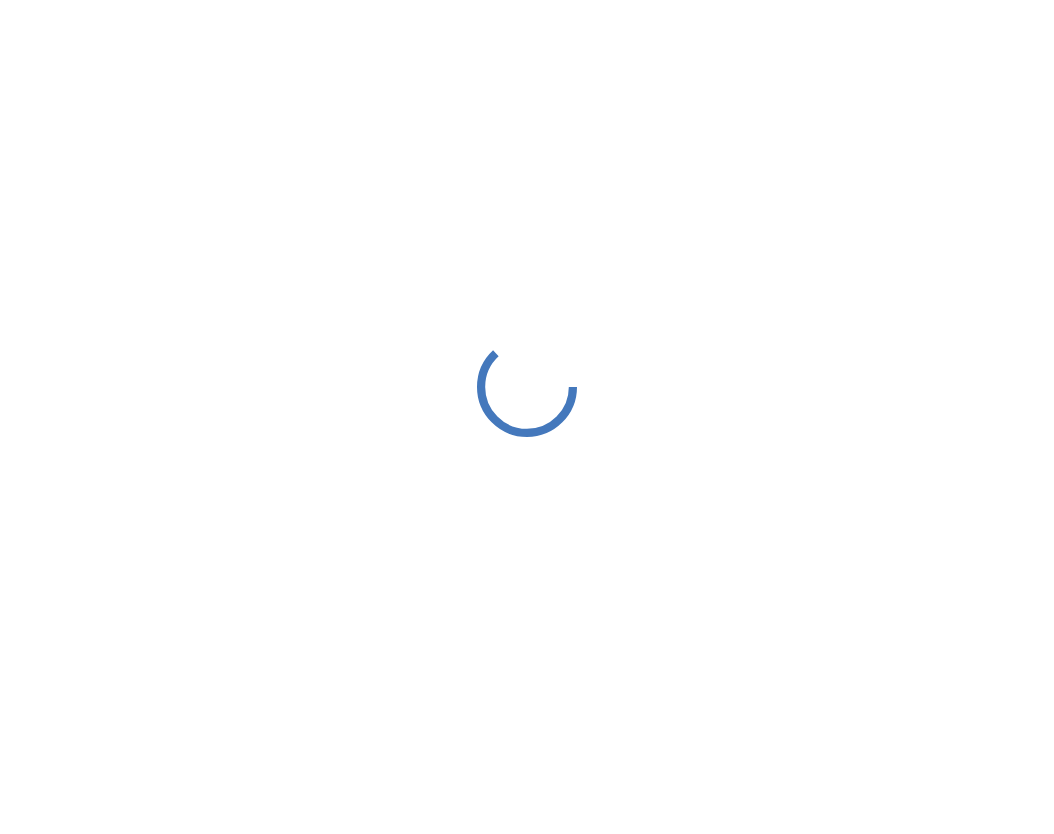 scroll, scrollTop: 0, scrollLeft: 0, axis: both 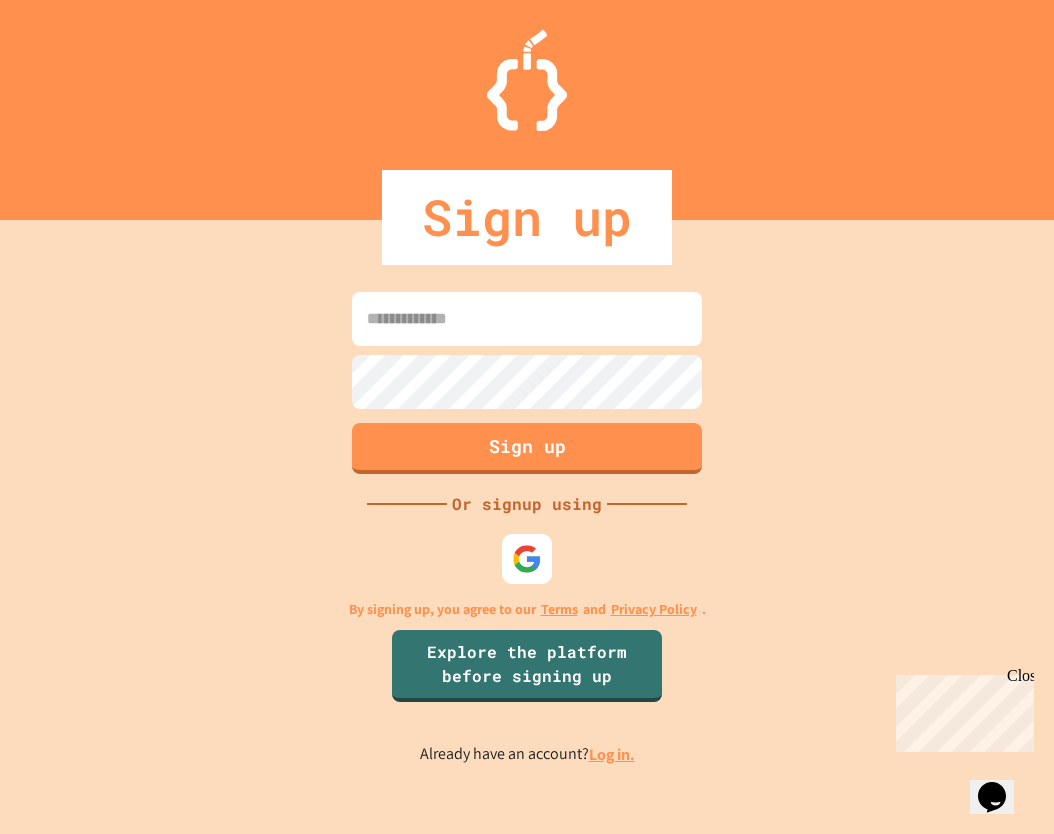 click at bounding box center [527, 319] 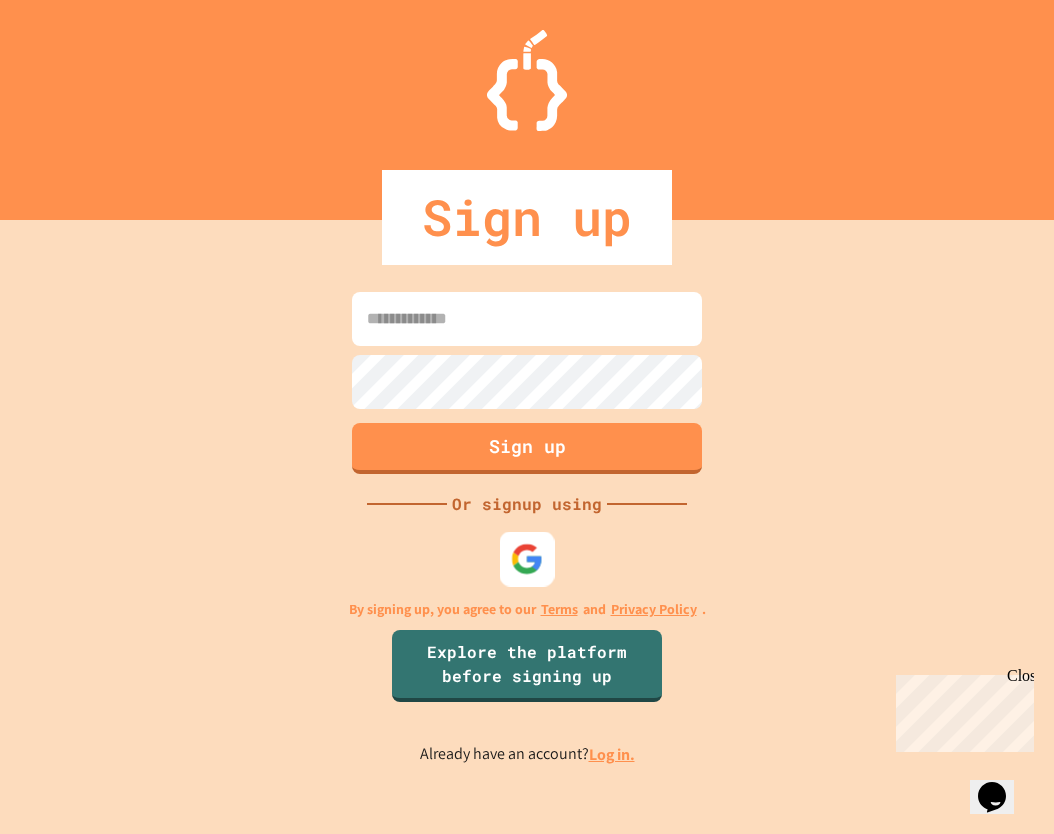 click at bounding box center (527, 559) 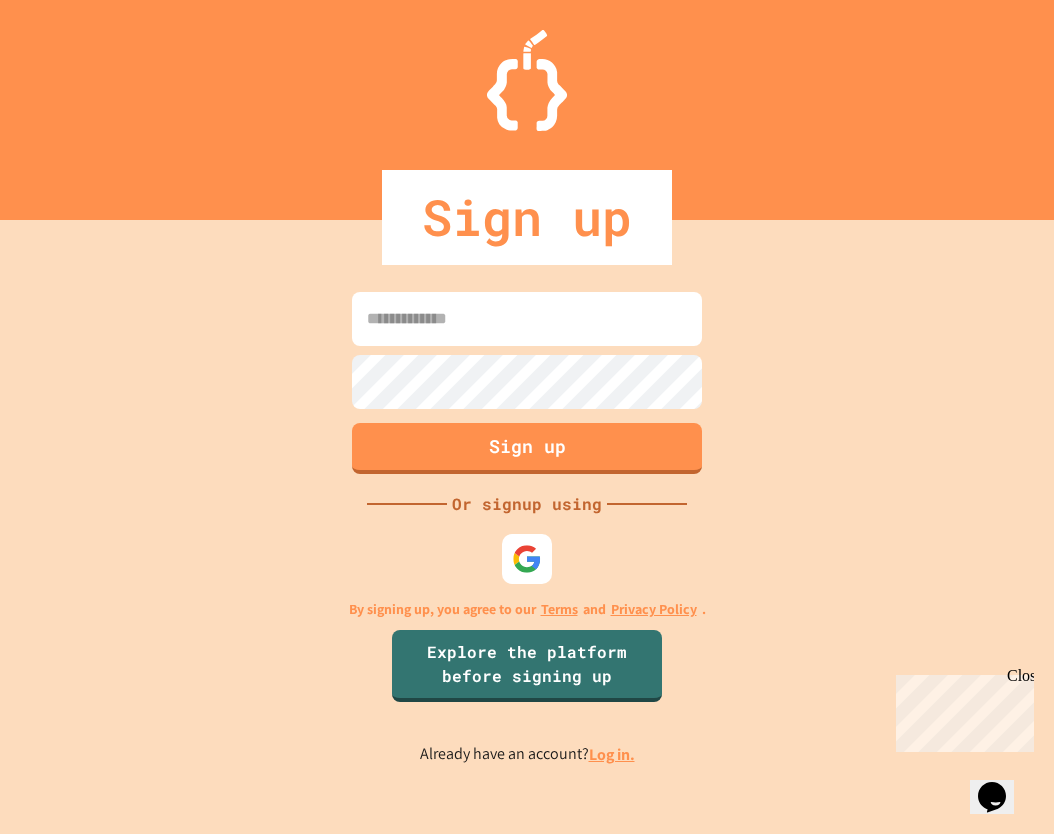 click at bounding box center [527, 319] 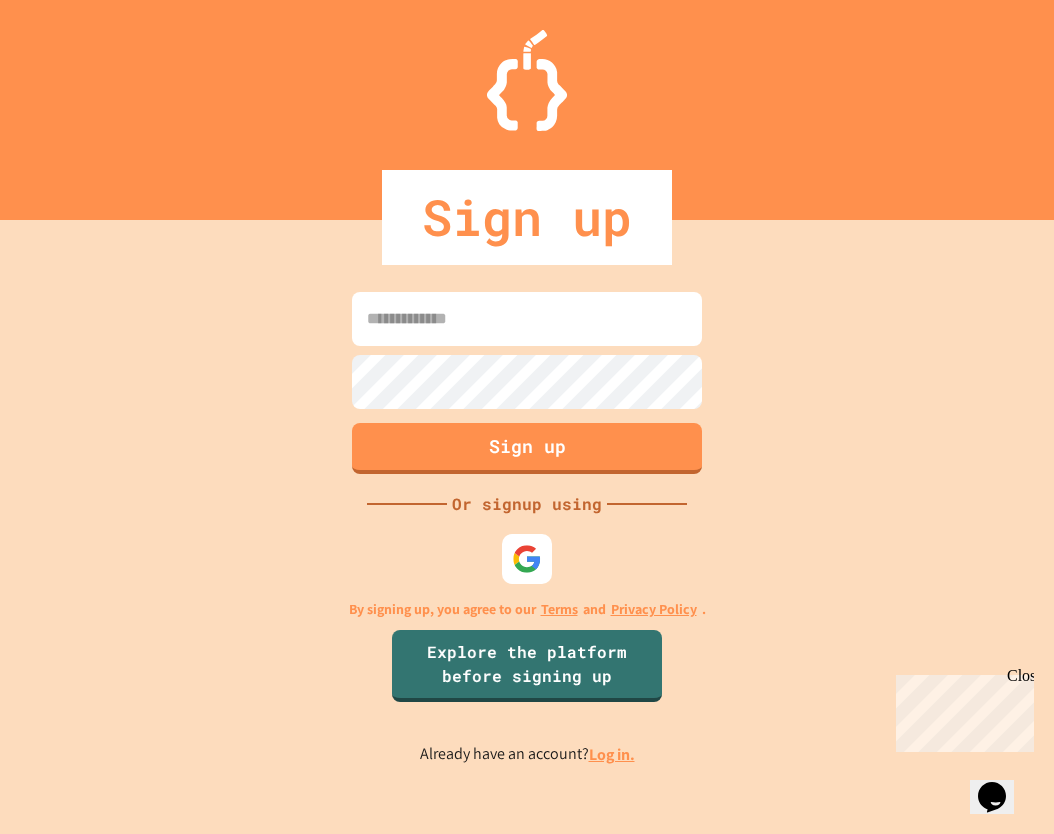 click on "Log in." at bounding box center (612, 754) 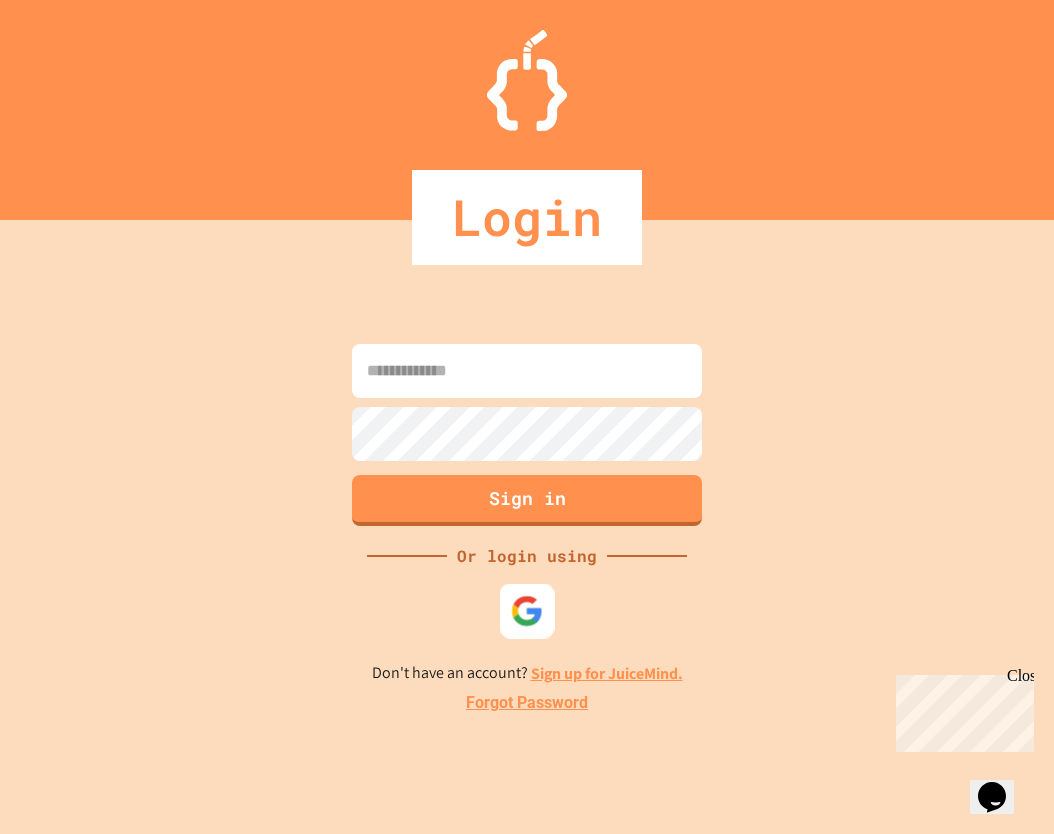 click at bounding box center [527, 611] 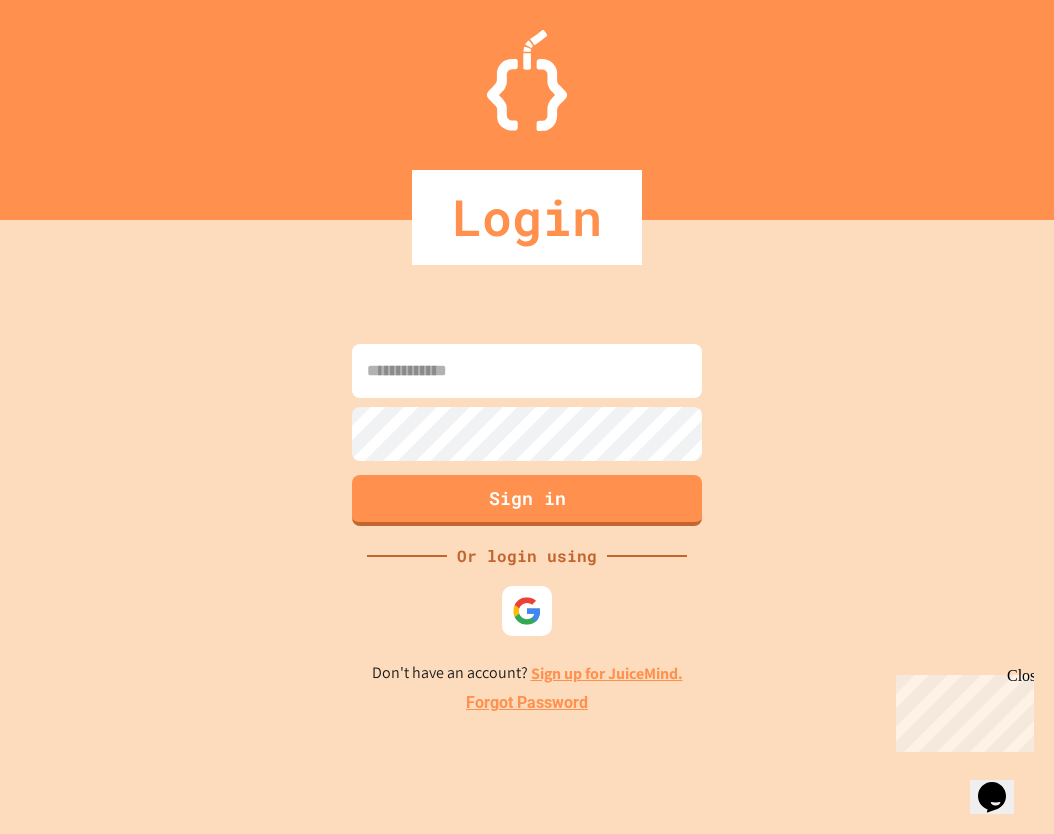 click at bounding box center (527, 371) 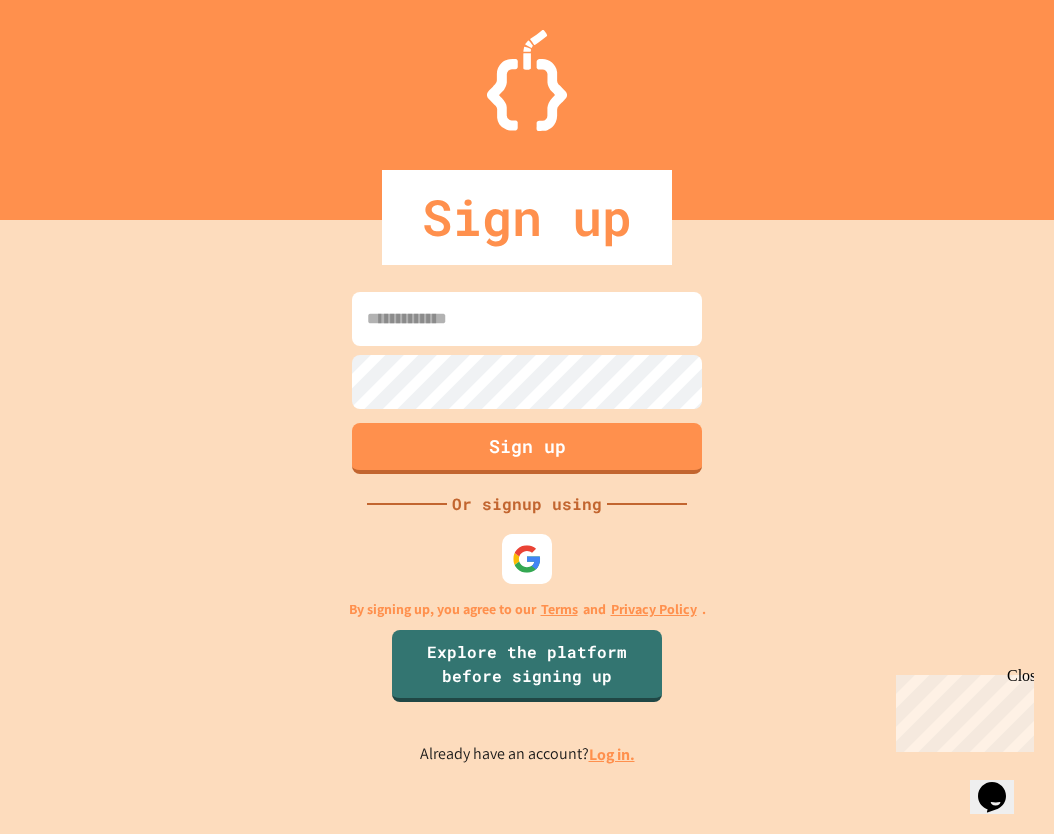 click on "Sign up" at bounding box center [527, 110] 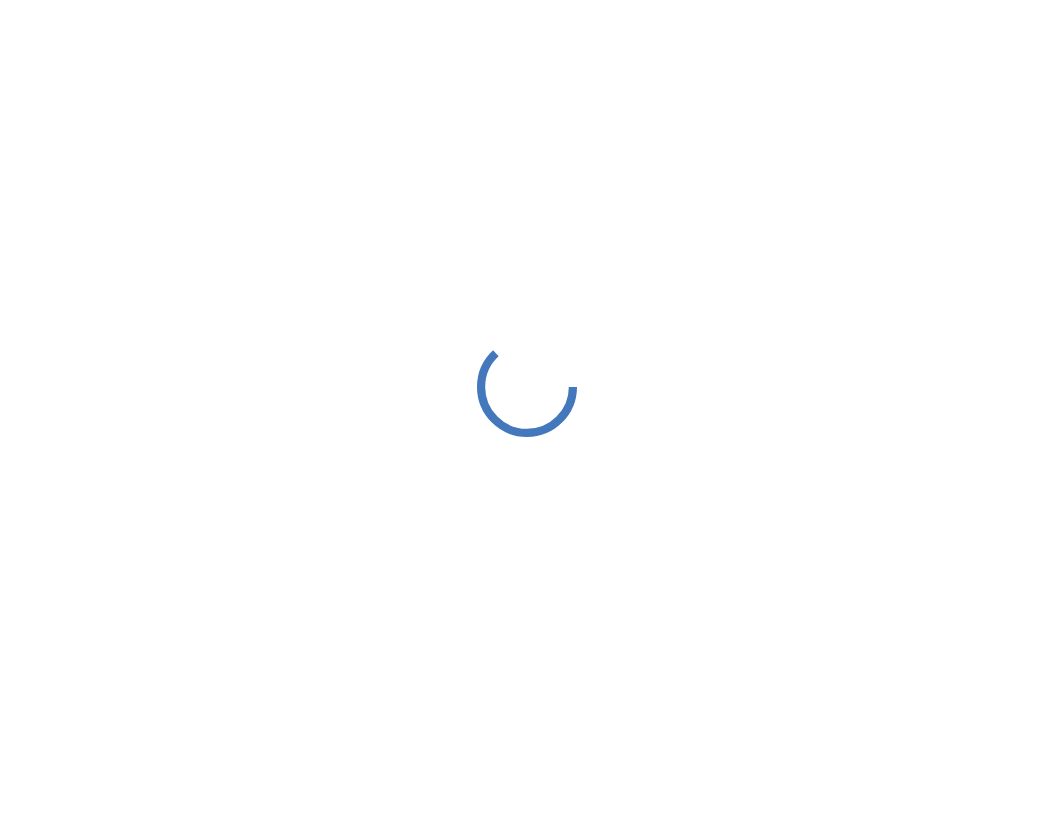 scroll, scrollTop: 0, scrollLeft: 0, axis: both 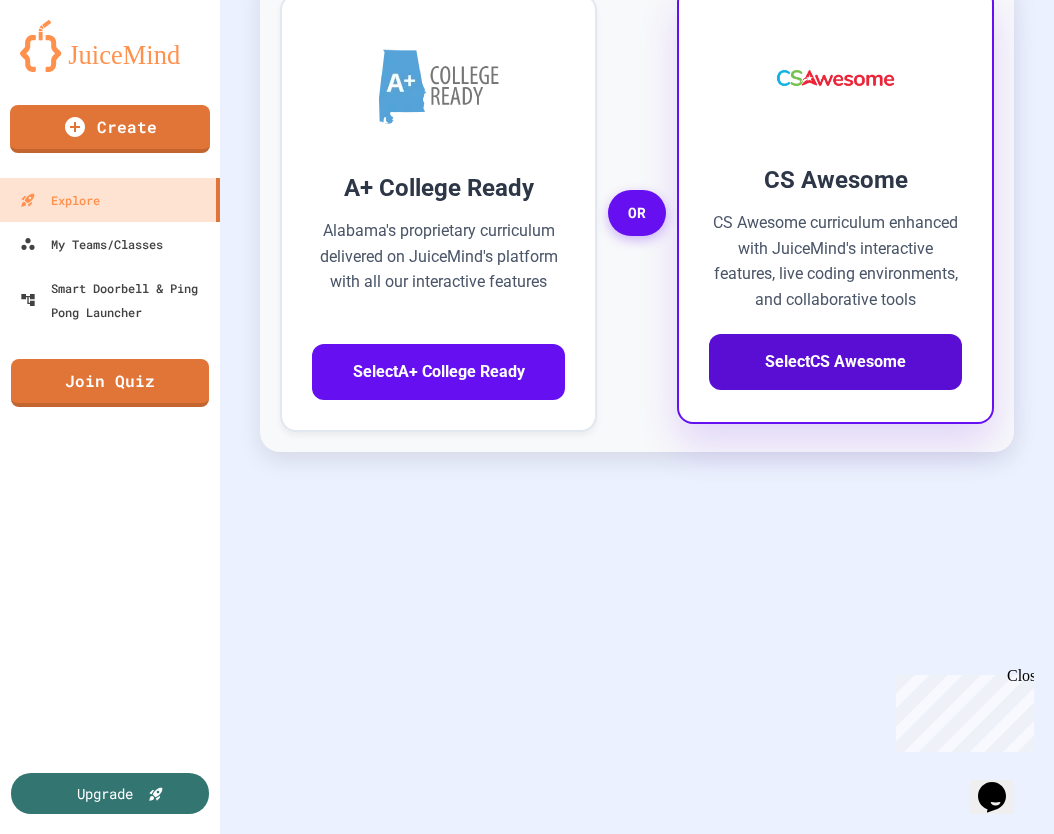 click on "Select  CS Awesome" at bounding box center [835, 362] 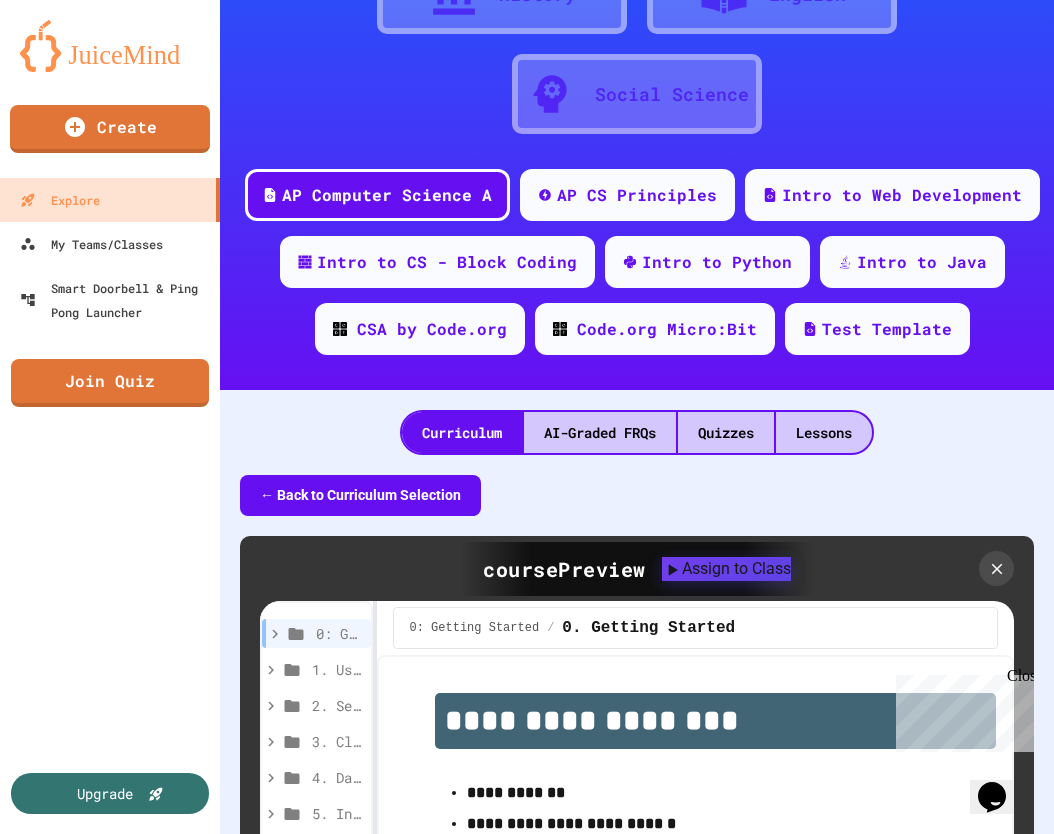 scroll, scrollTop: 433, scrollLeft: 0, axis: vertical 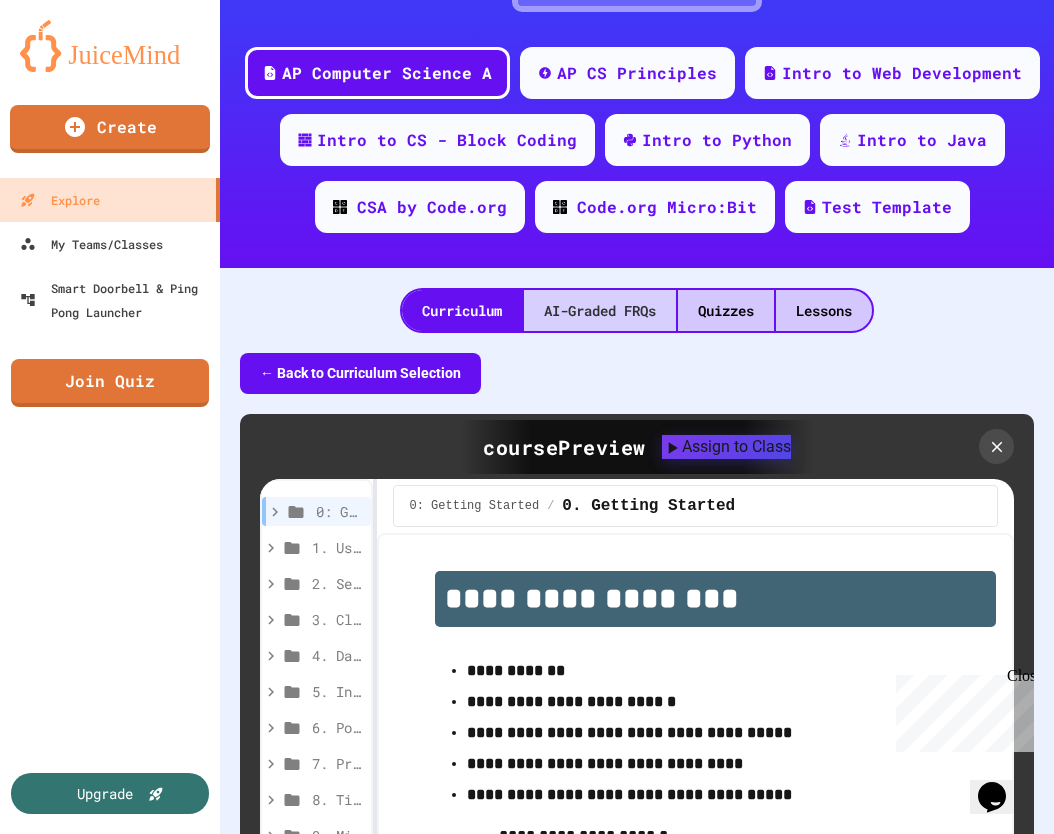 click on "AI-Graded FRQs" at bounding box center [600, 310] 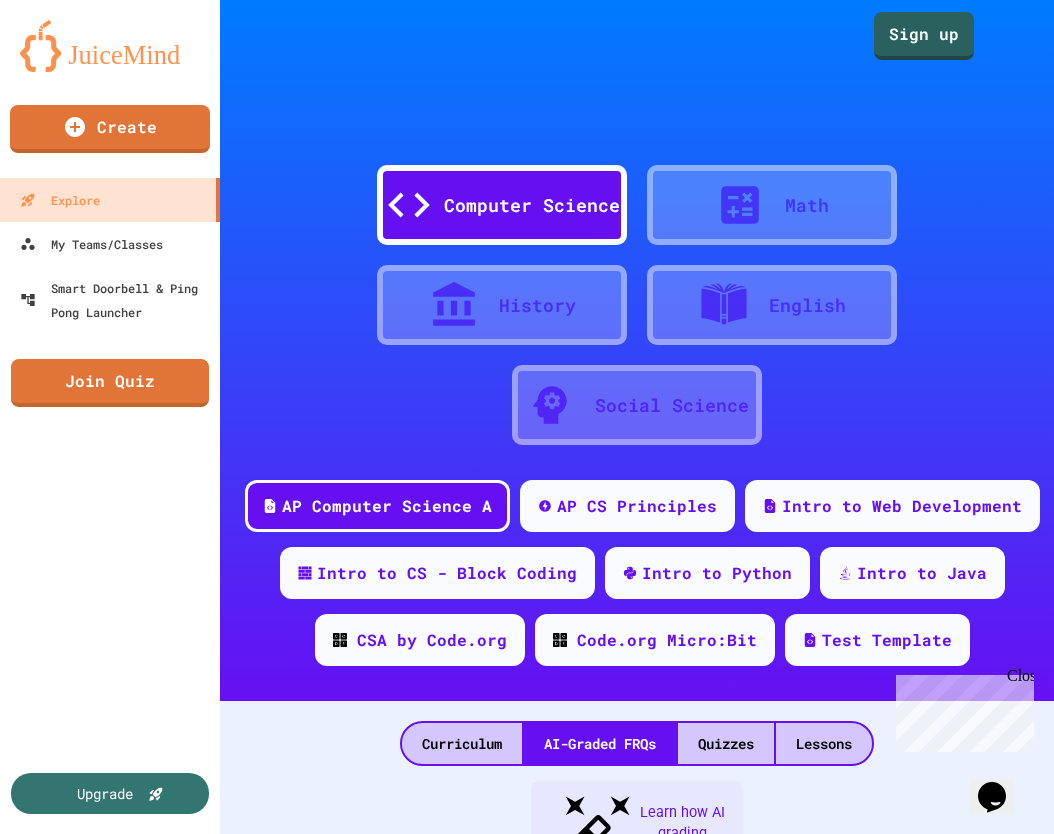 scroll, scrollTop: 401, scrollLeft: 0, axis: vertical 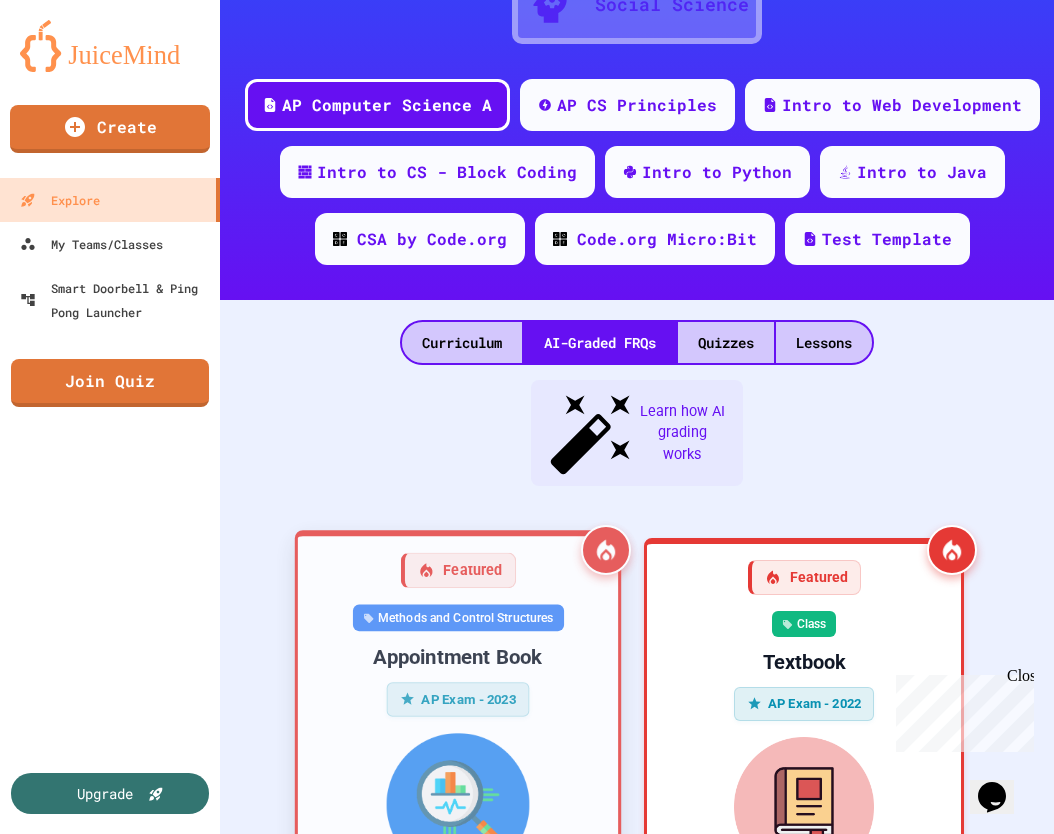 click on "Featured" at bounding box center (458, 571) 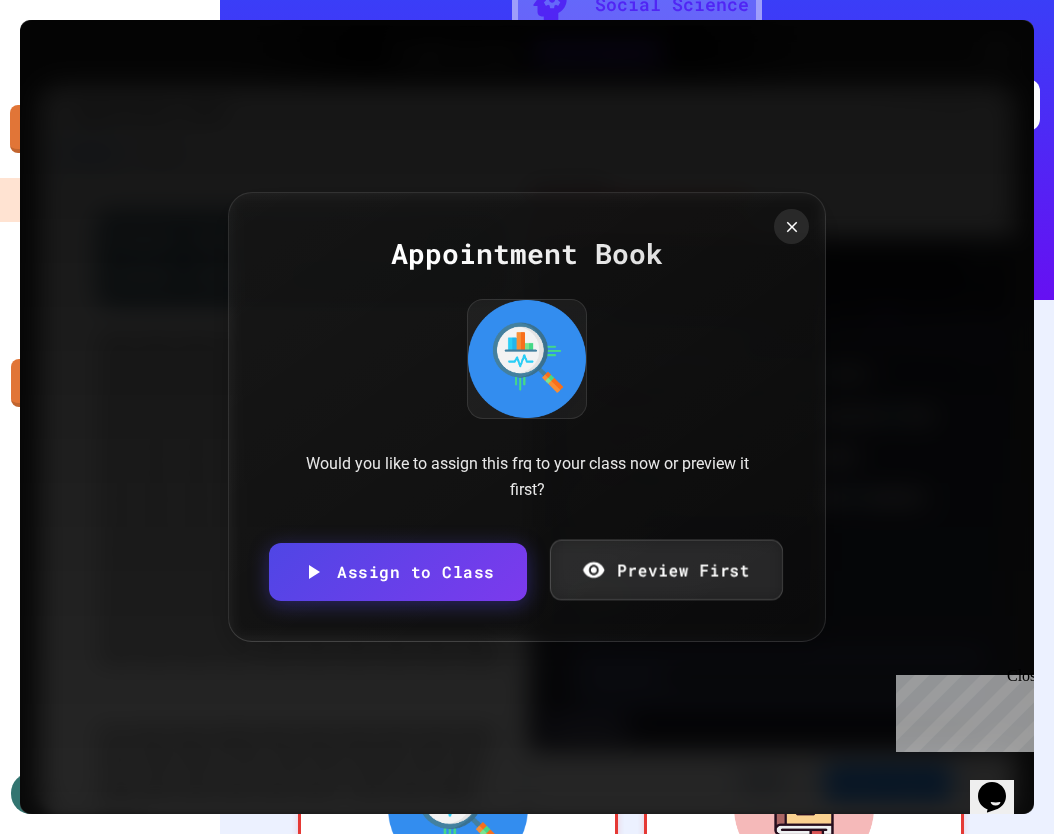 click on "Preview First" at bounding box center [665, 569] 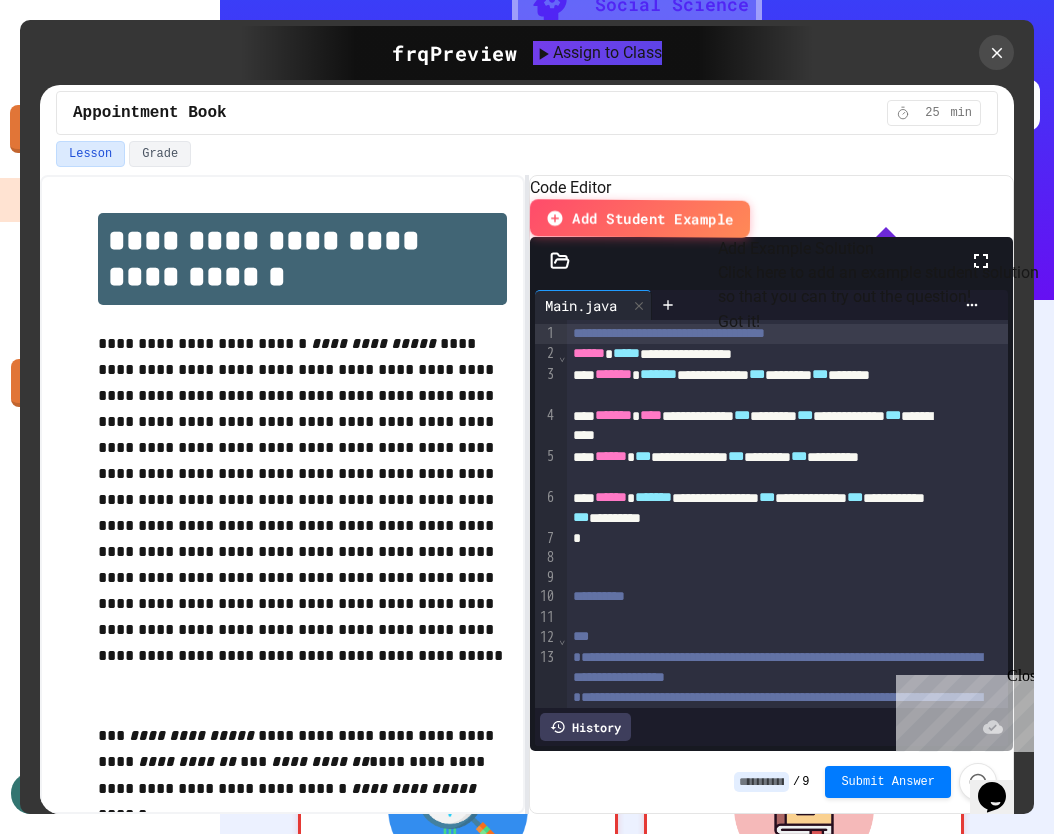click on "Got it!" at bounding box center [739, 322] 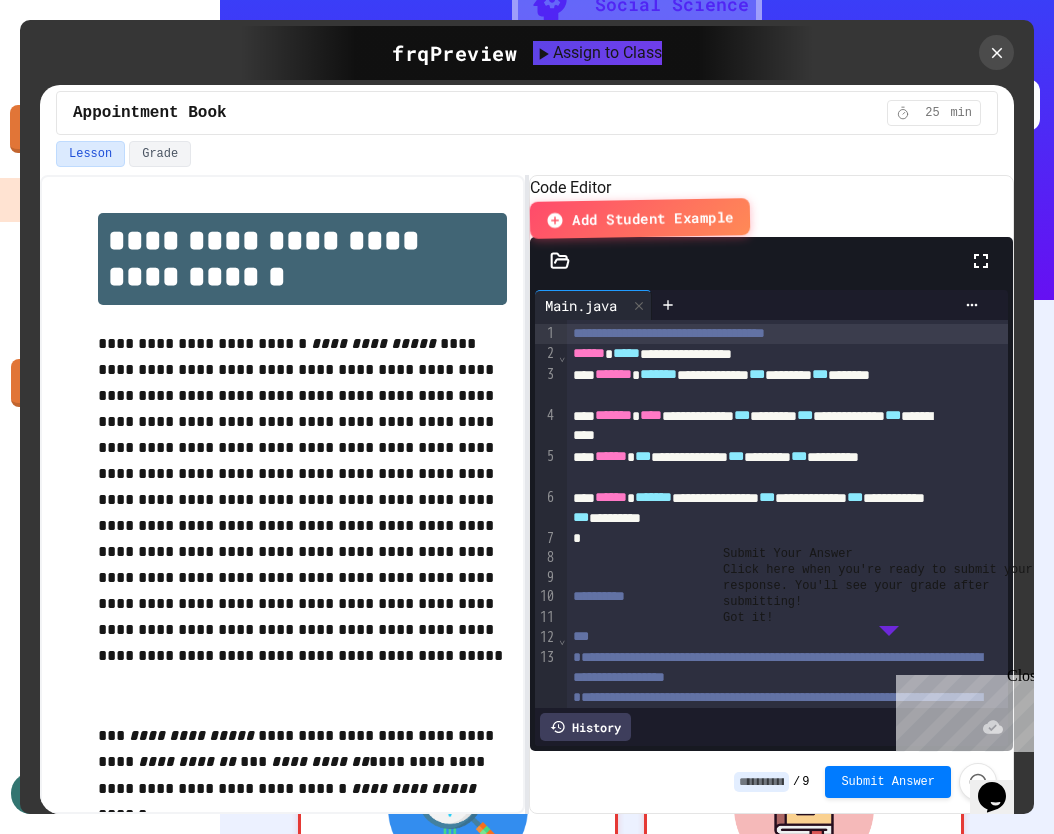 click on "Close" at bounding box center (1019, 679) 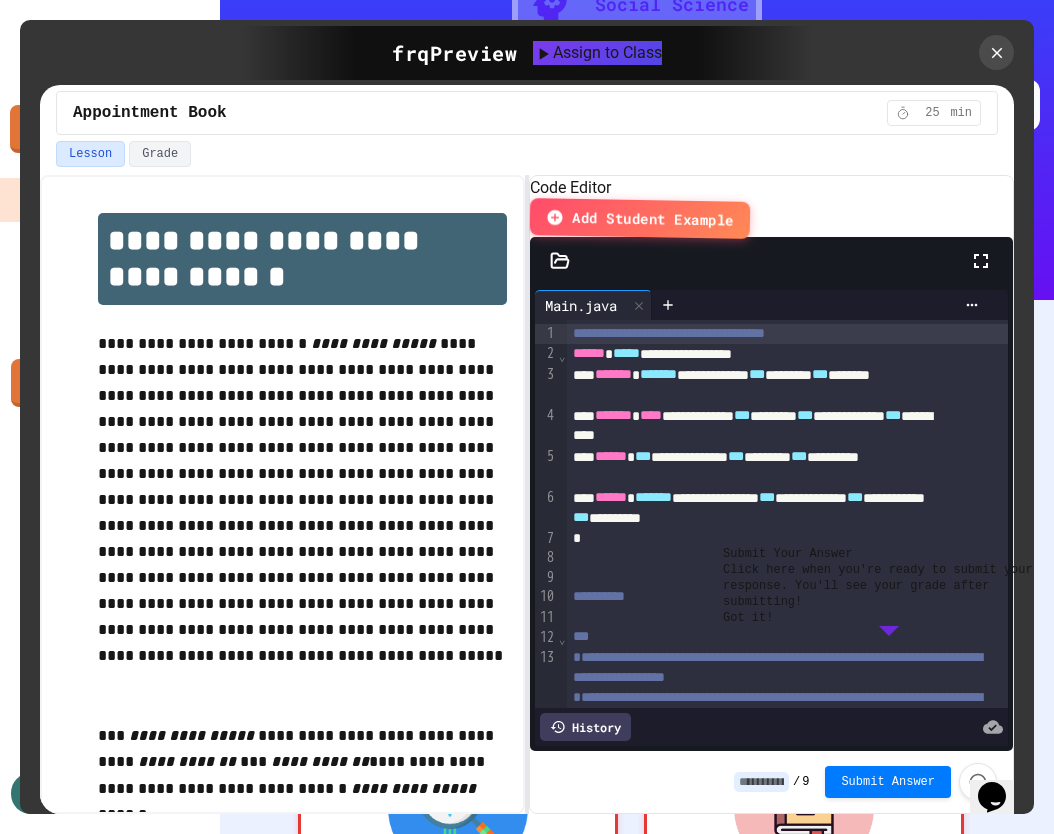 click on "Got it!" at bounding box center (748, 618) 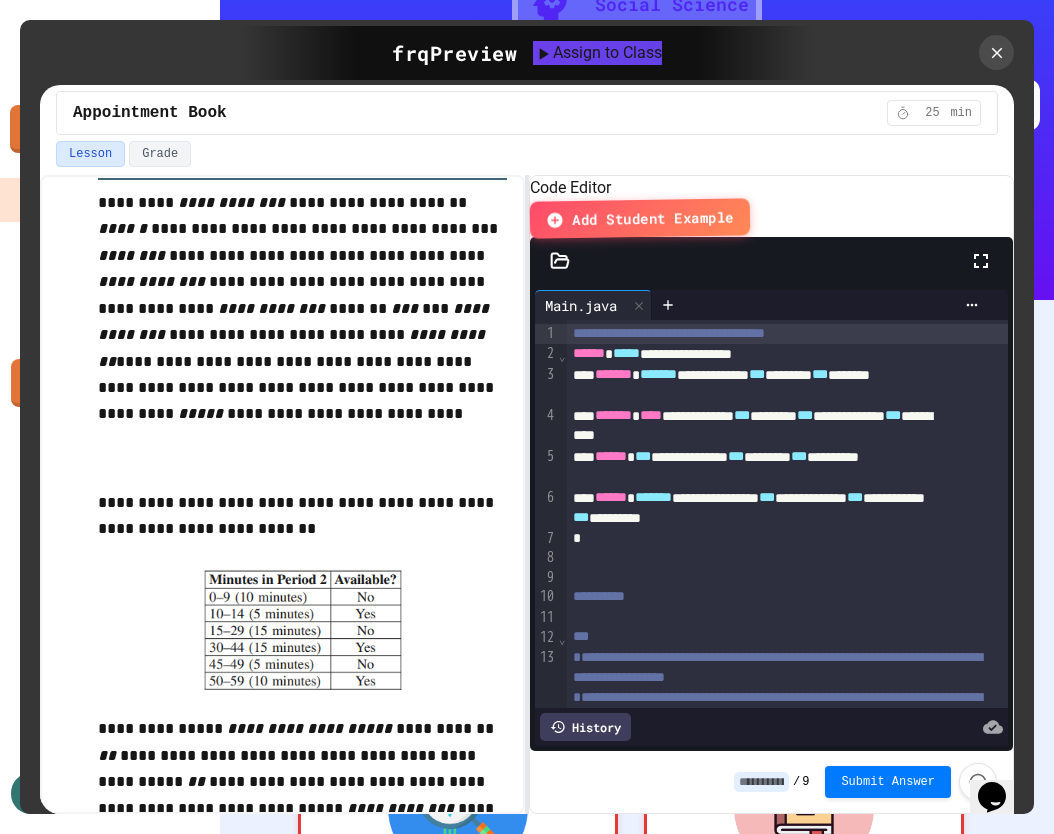 scroll, scrollTop: 1945, scrollLeft: 0, axis: vertical 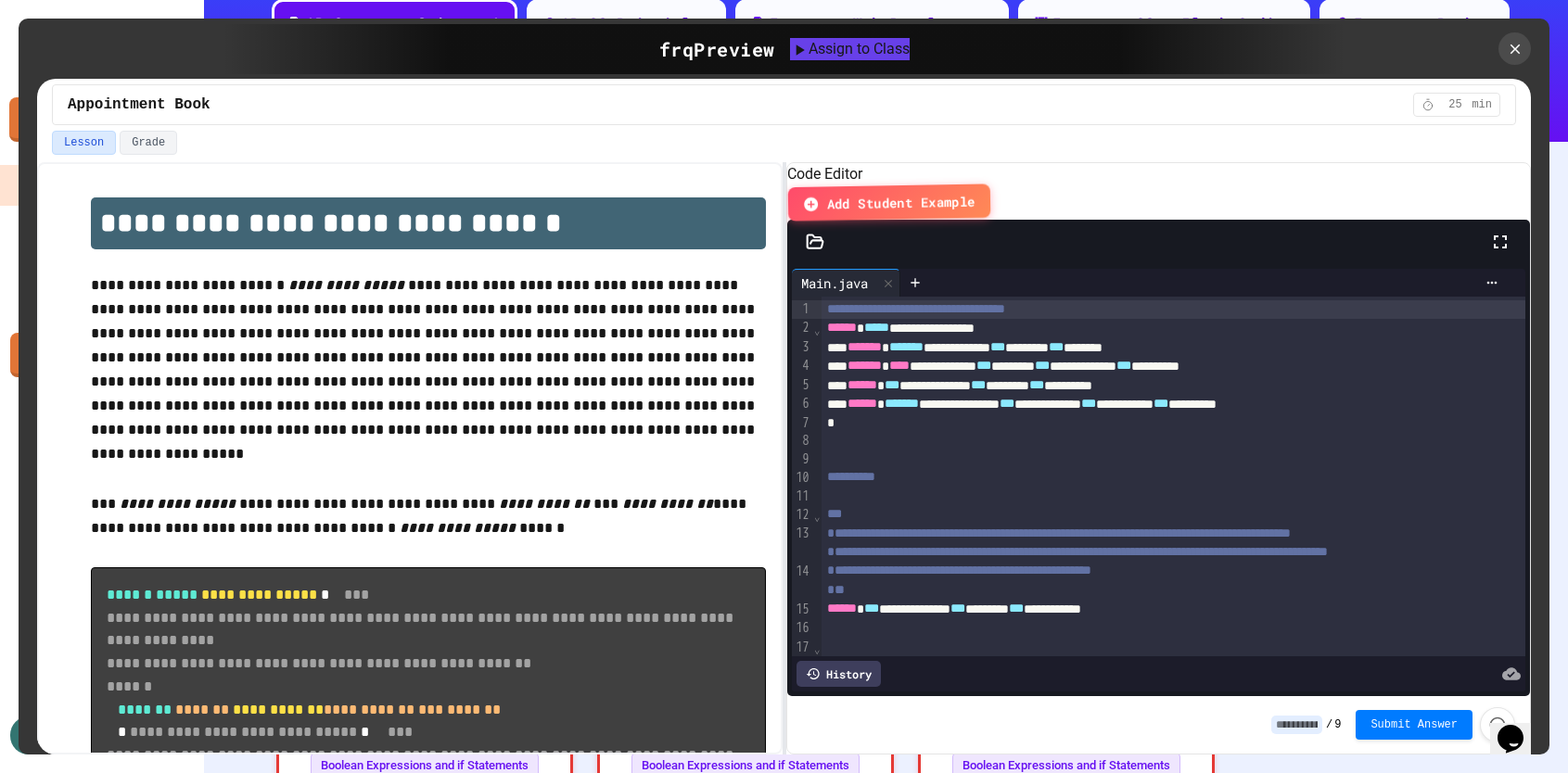 click on "Add Student Example" at bounding box center [900, 202] 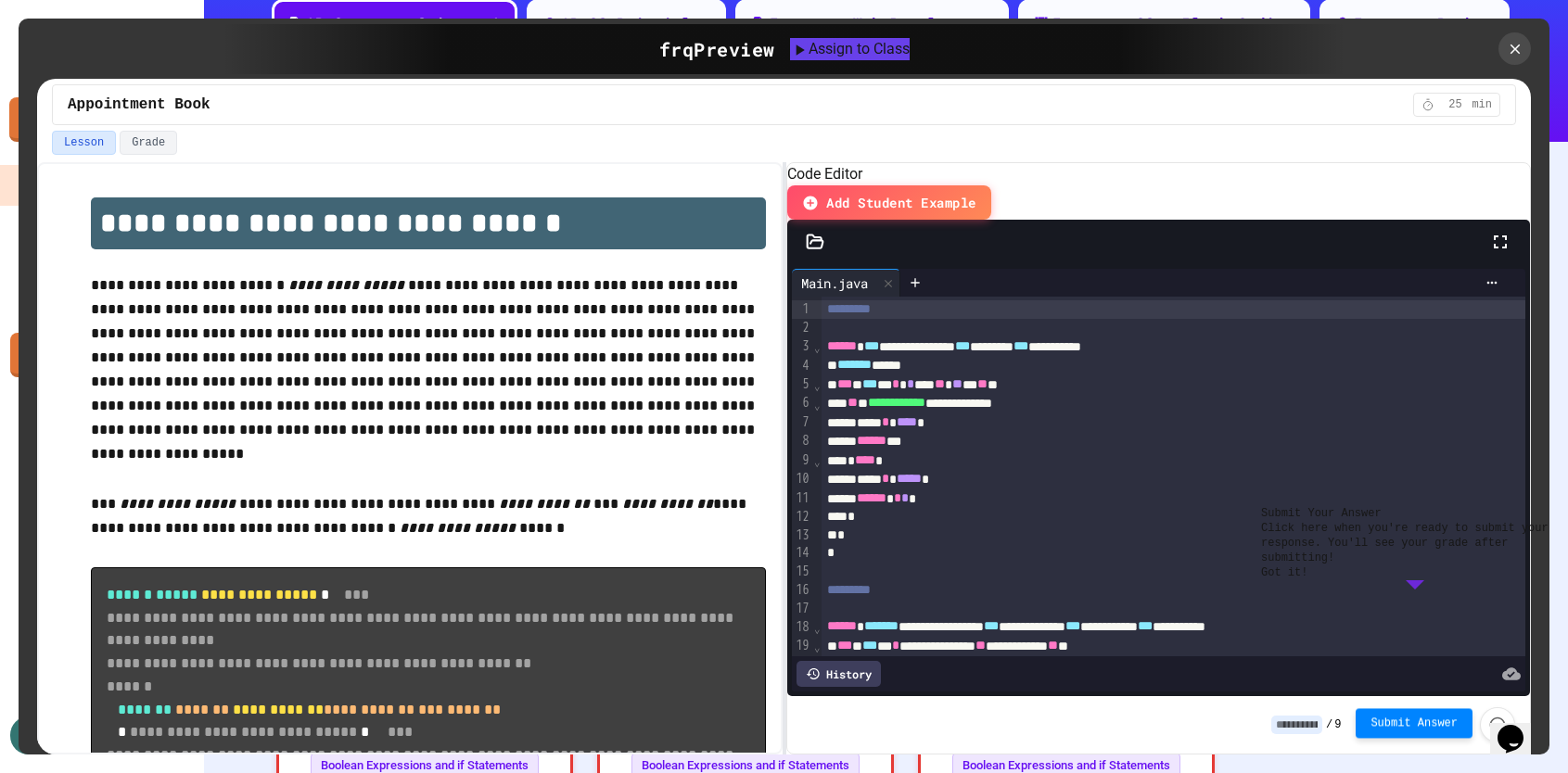 click on "Submit Answer" at bounding box center (1414, 723) 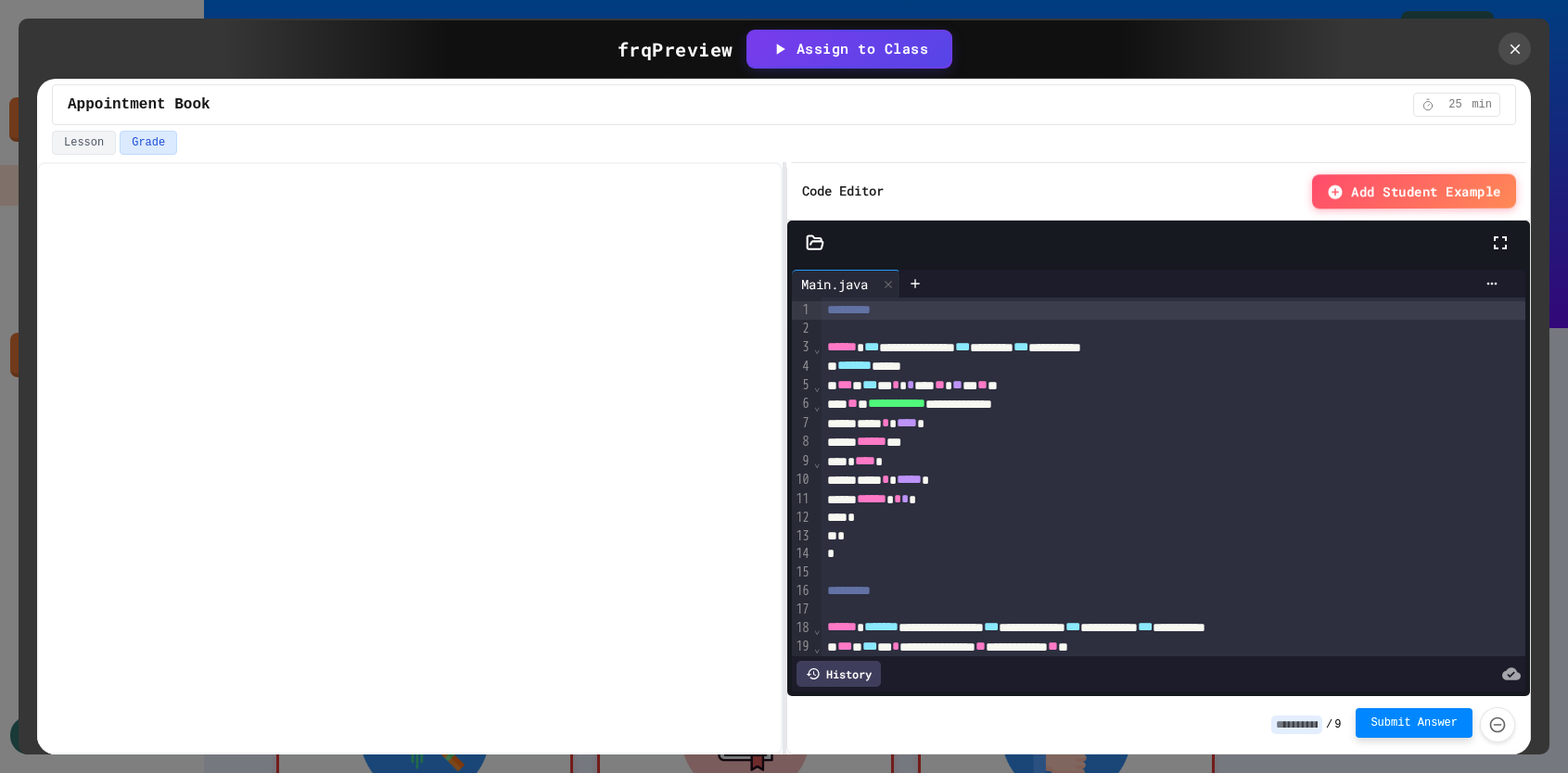 scroll, scrollTop: 0, scrollLeft: 0, axis: both 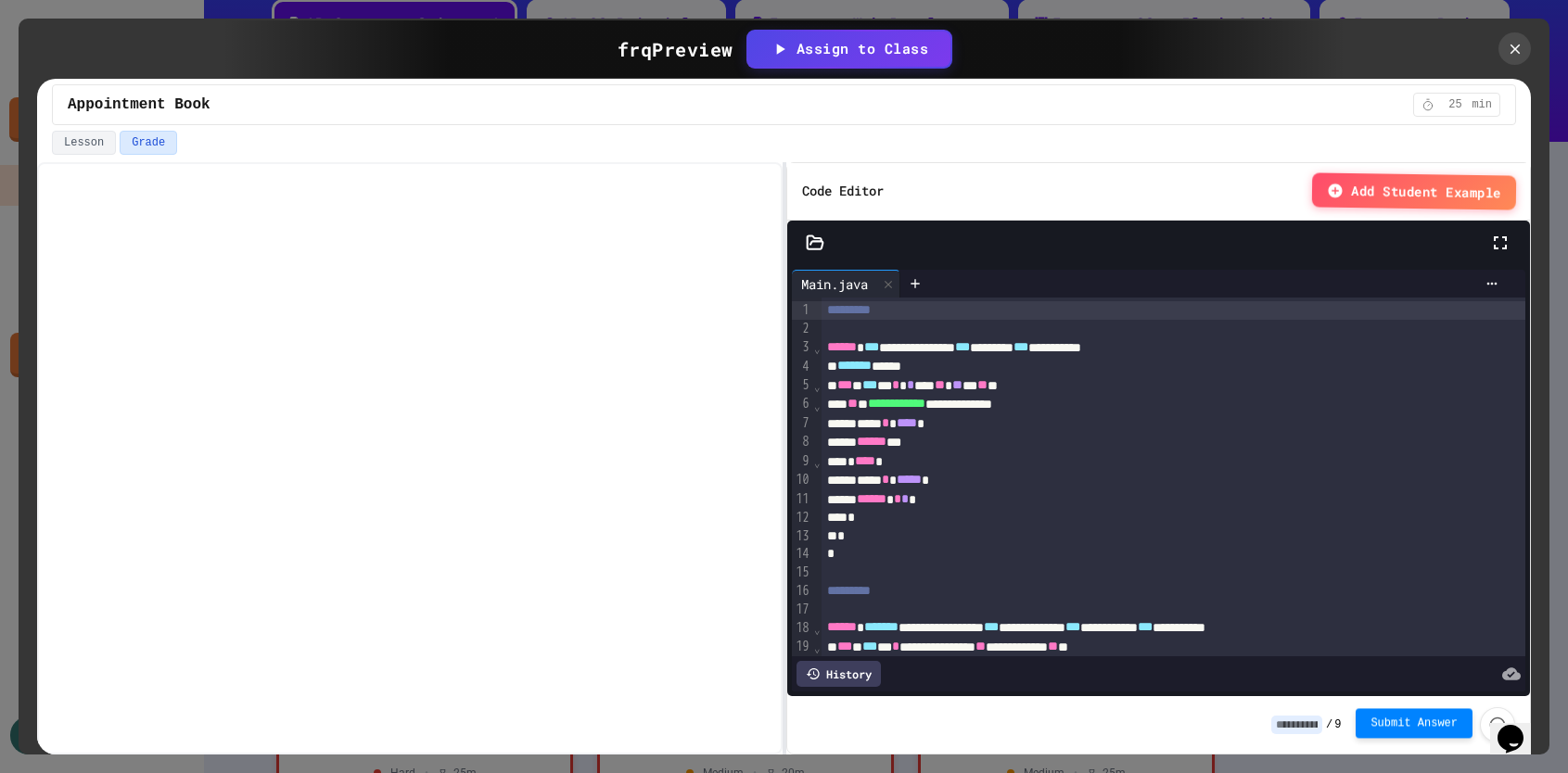 click on "Submit Answer" at bounding box center (1414, 723) 